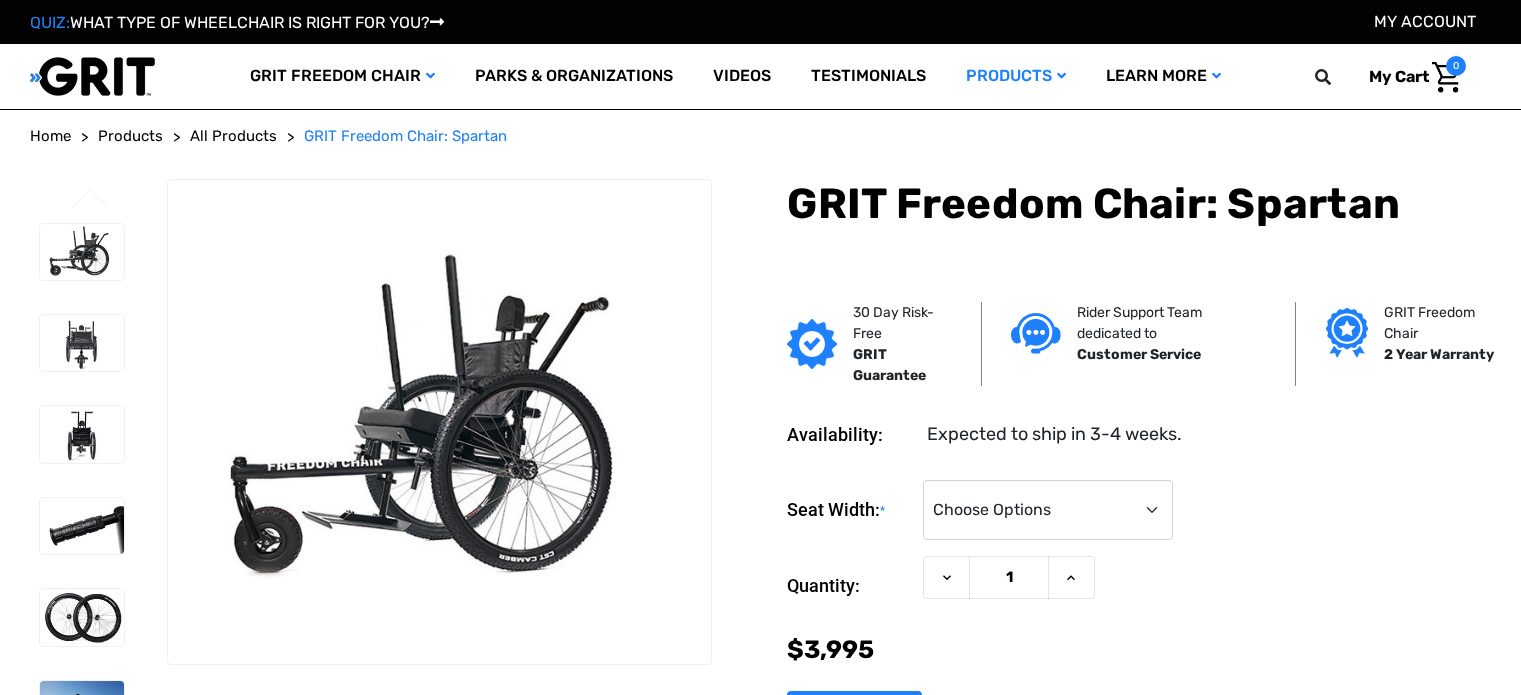 scroll, scrollTop: 0, scrollLeft: 0, axis: both 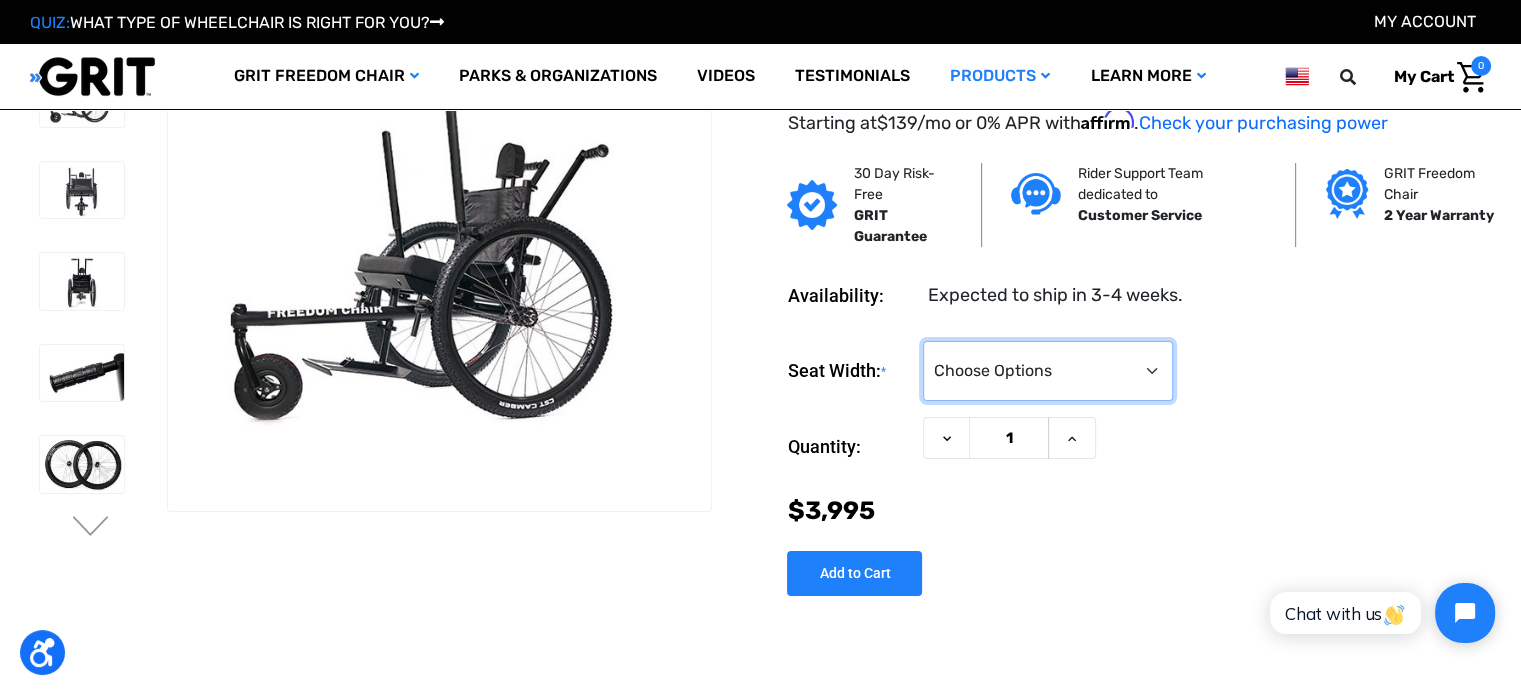 click on "Choose Options
16"
18"
20"" at bounding box center [1048, 371] 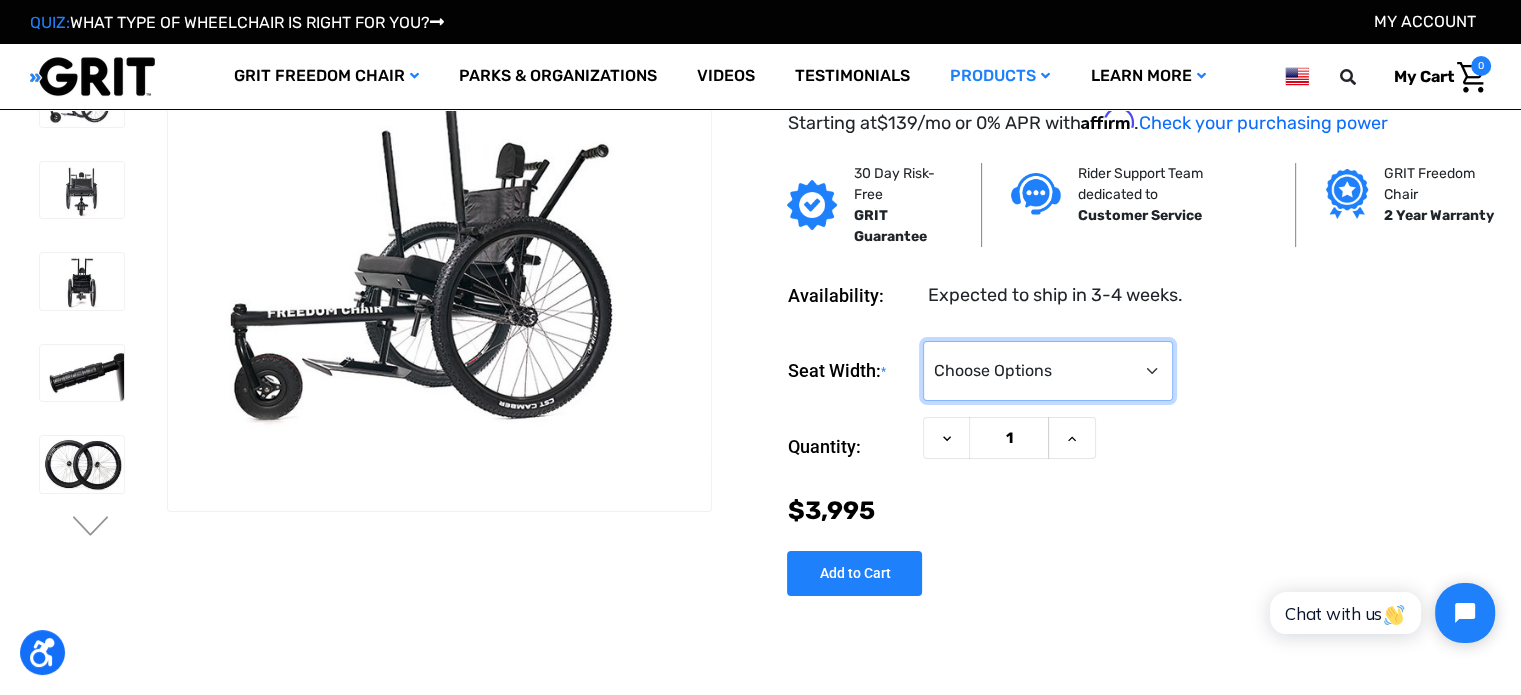 select on "326" 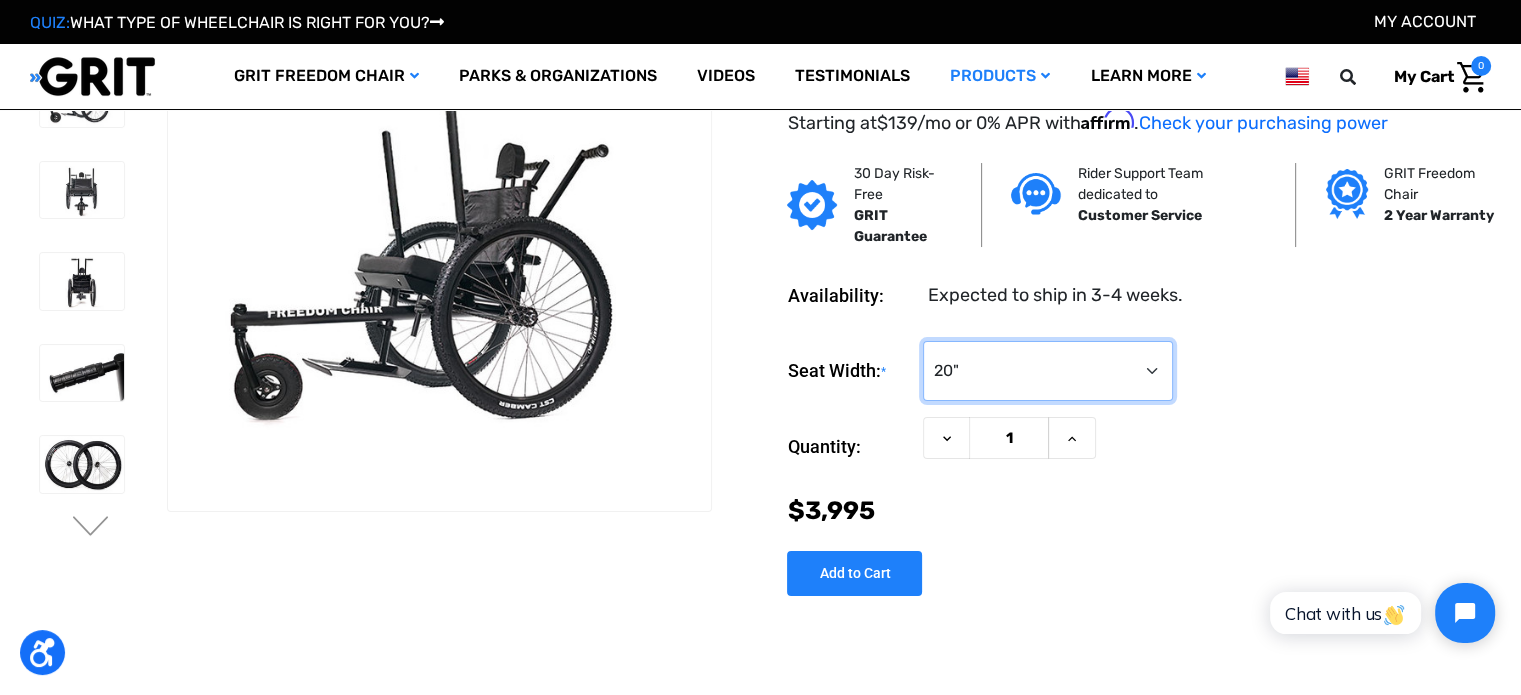 click on "Choose Options
16"
18"
20"" at bounding box center (1048, 371) 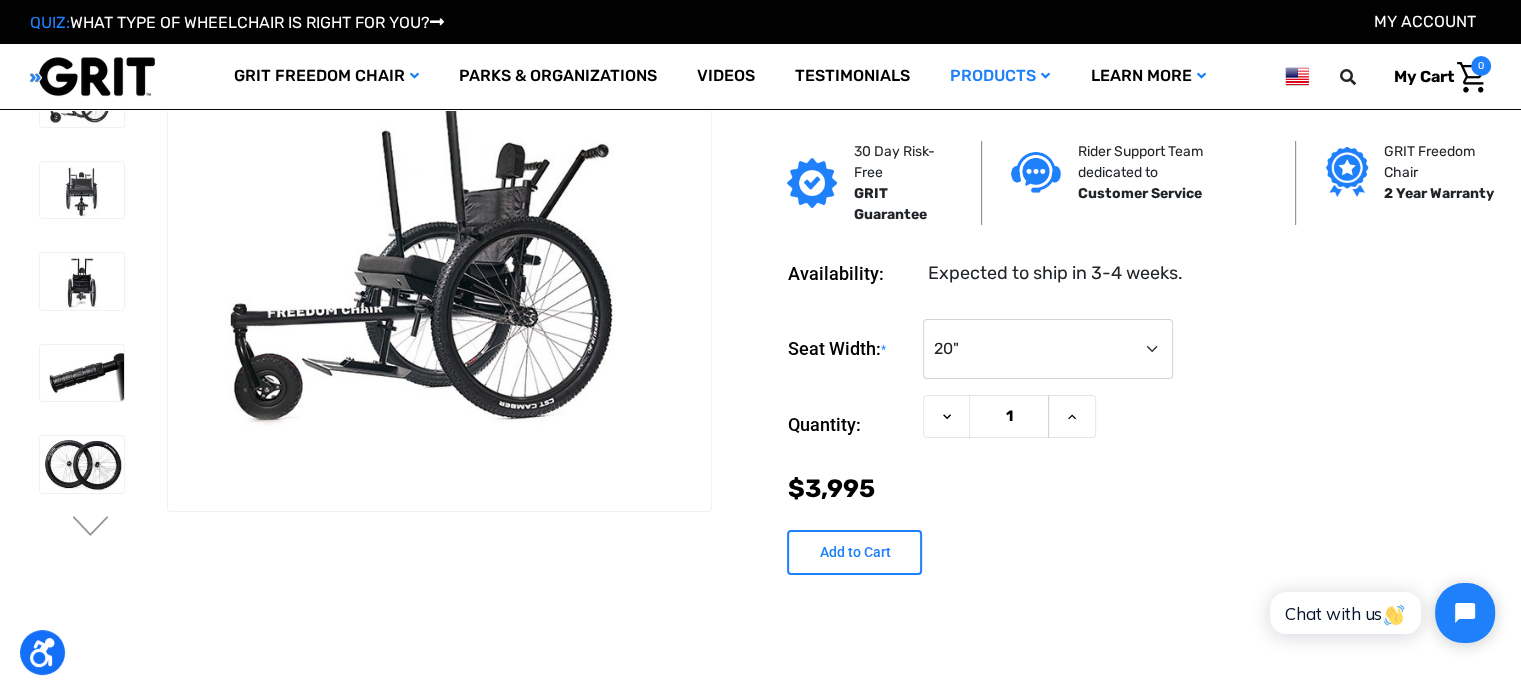 click on "Add to Cart" at bounding box center [854, 552] 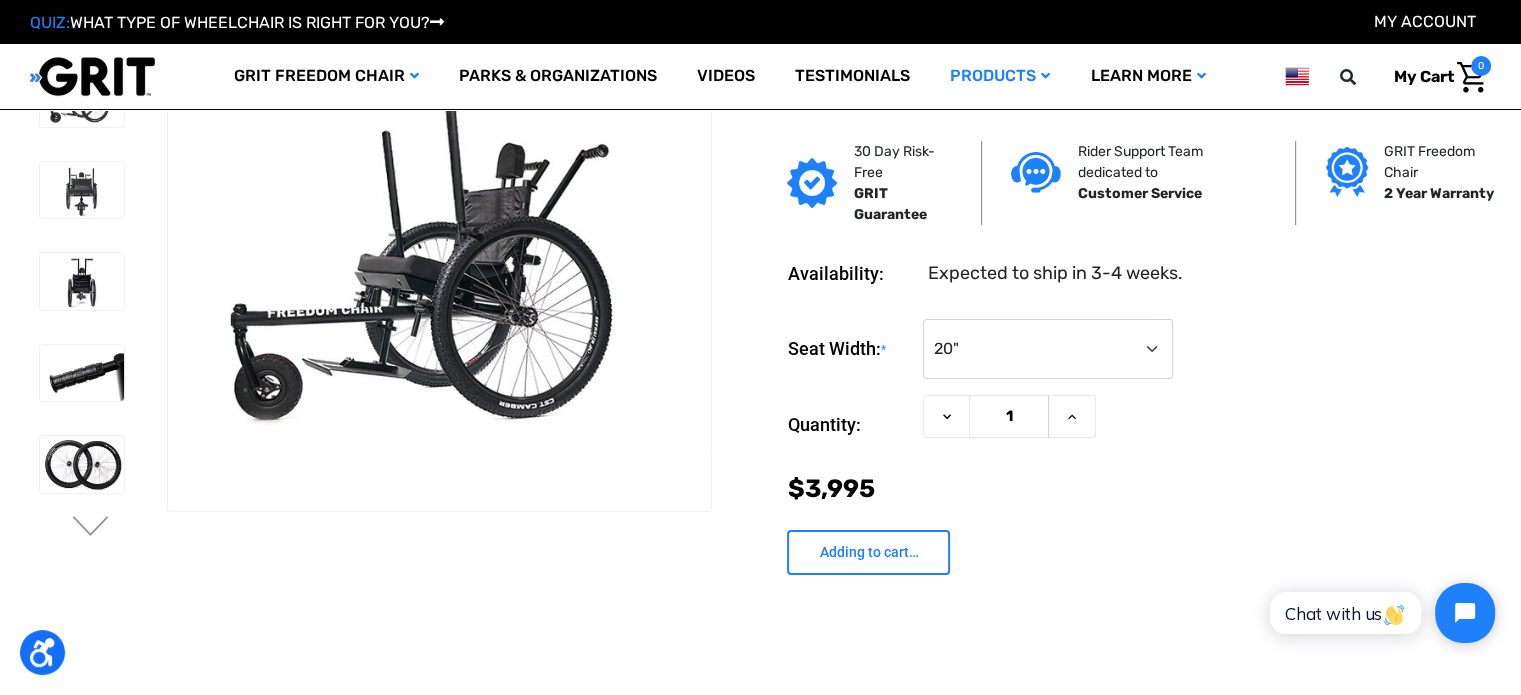 type on "Add to Cart" 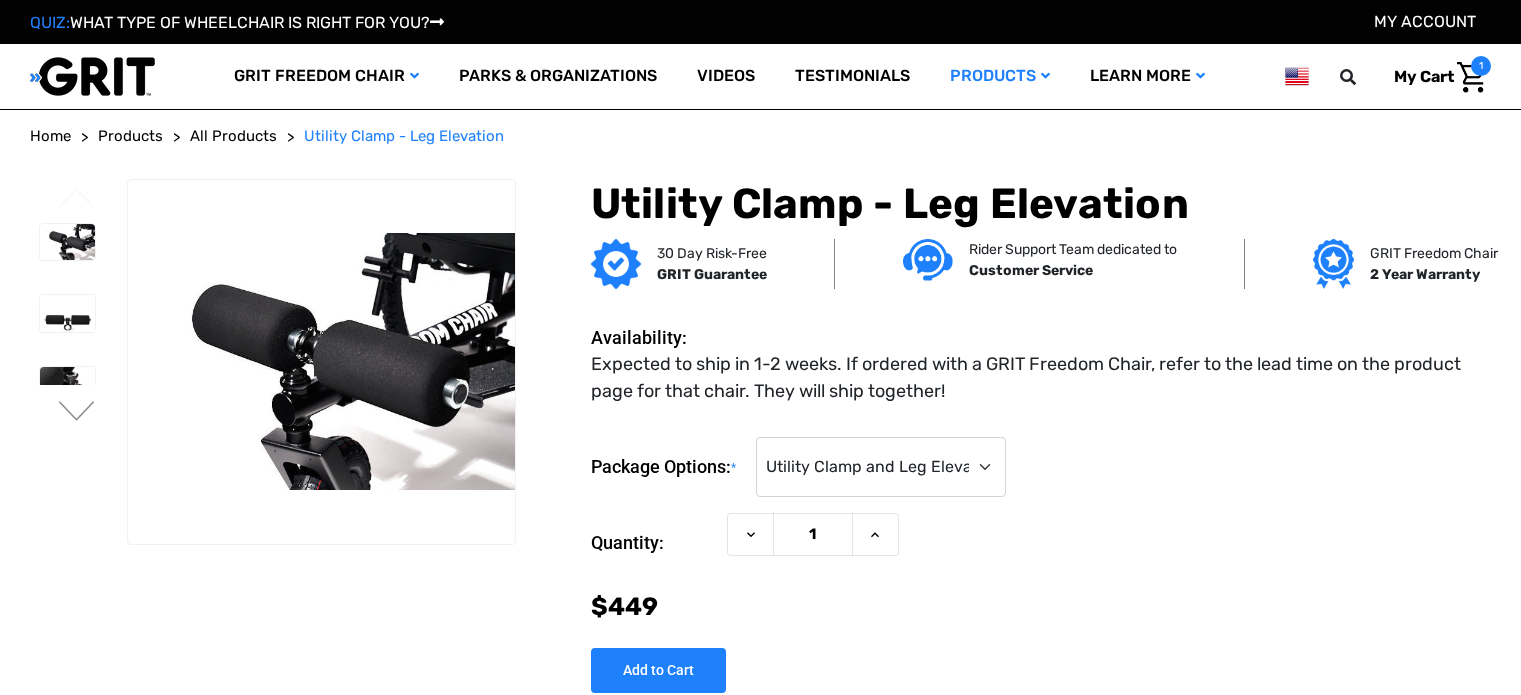scroll, scrollTop: 0, scrollLeft: 0, axis: both 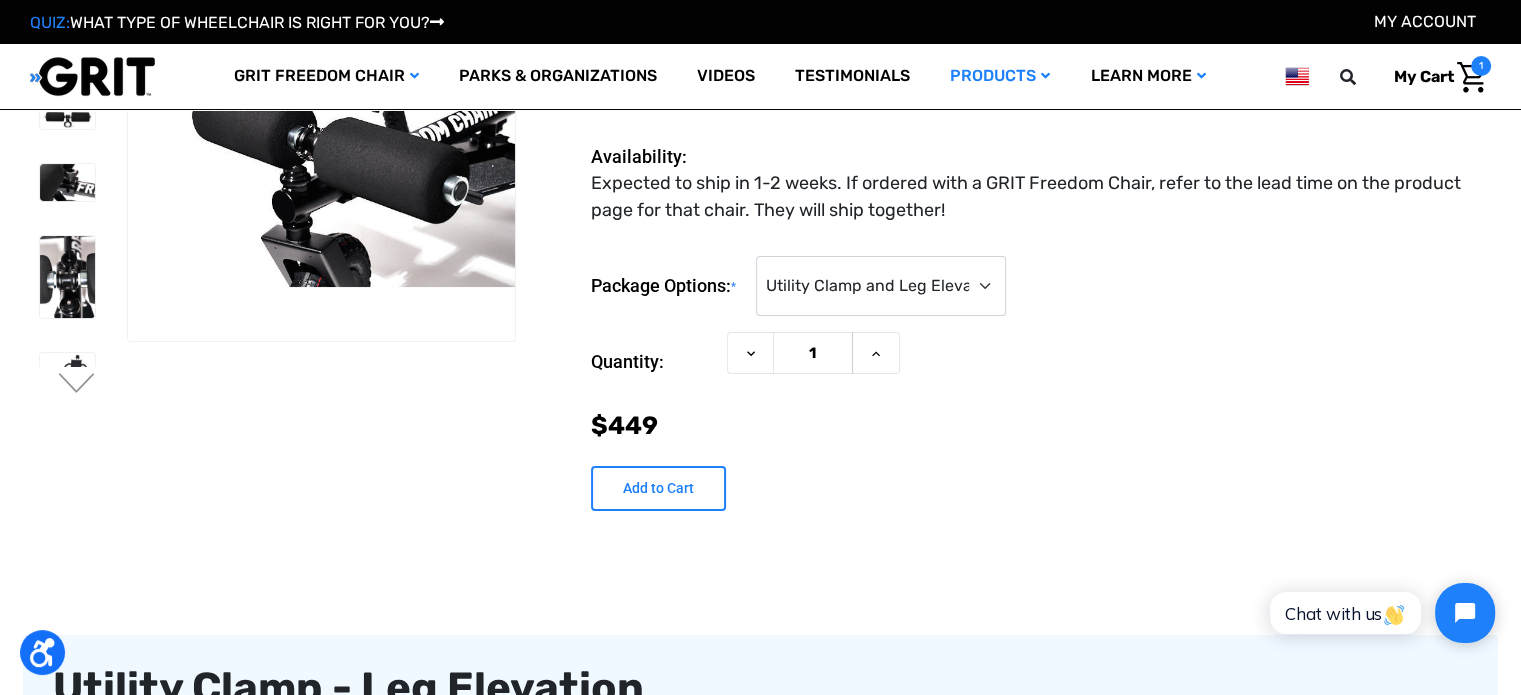 click on "Add to Cart" at bounding box center [658, 488] 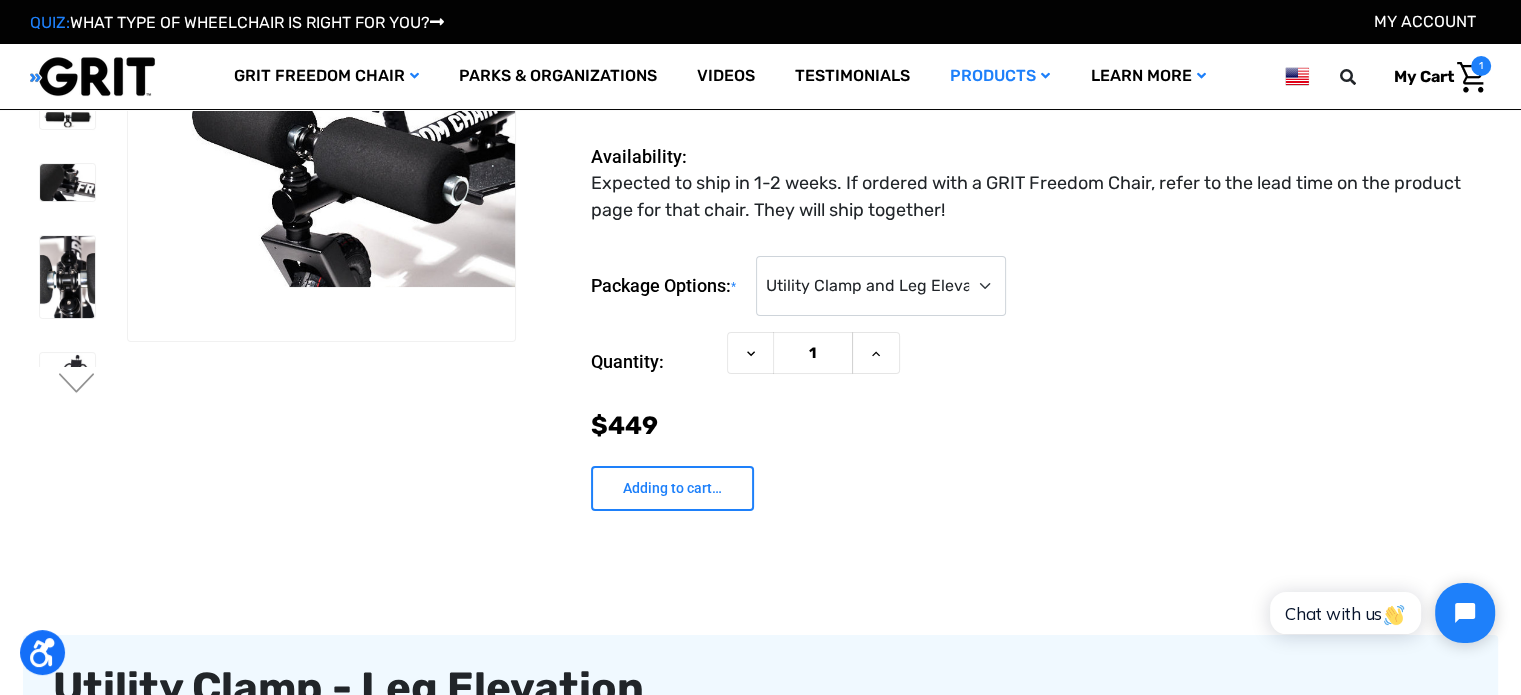 type on "Add to Cart" 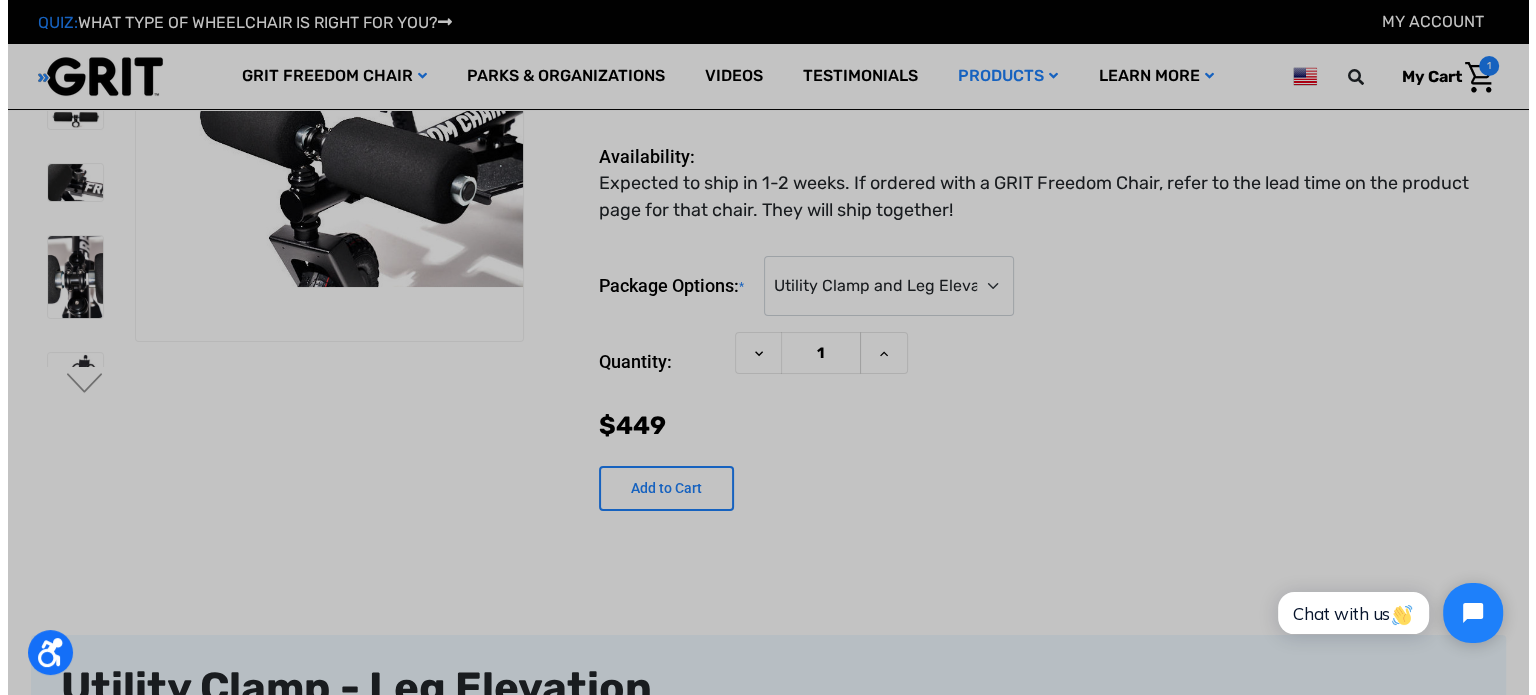scroll, scrollTop: 92, scrollLeft: 0, axis: vertical 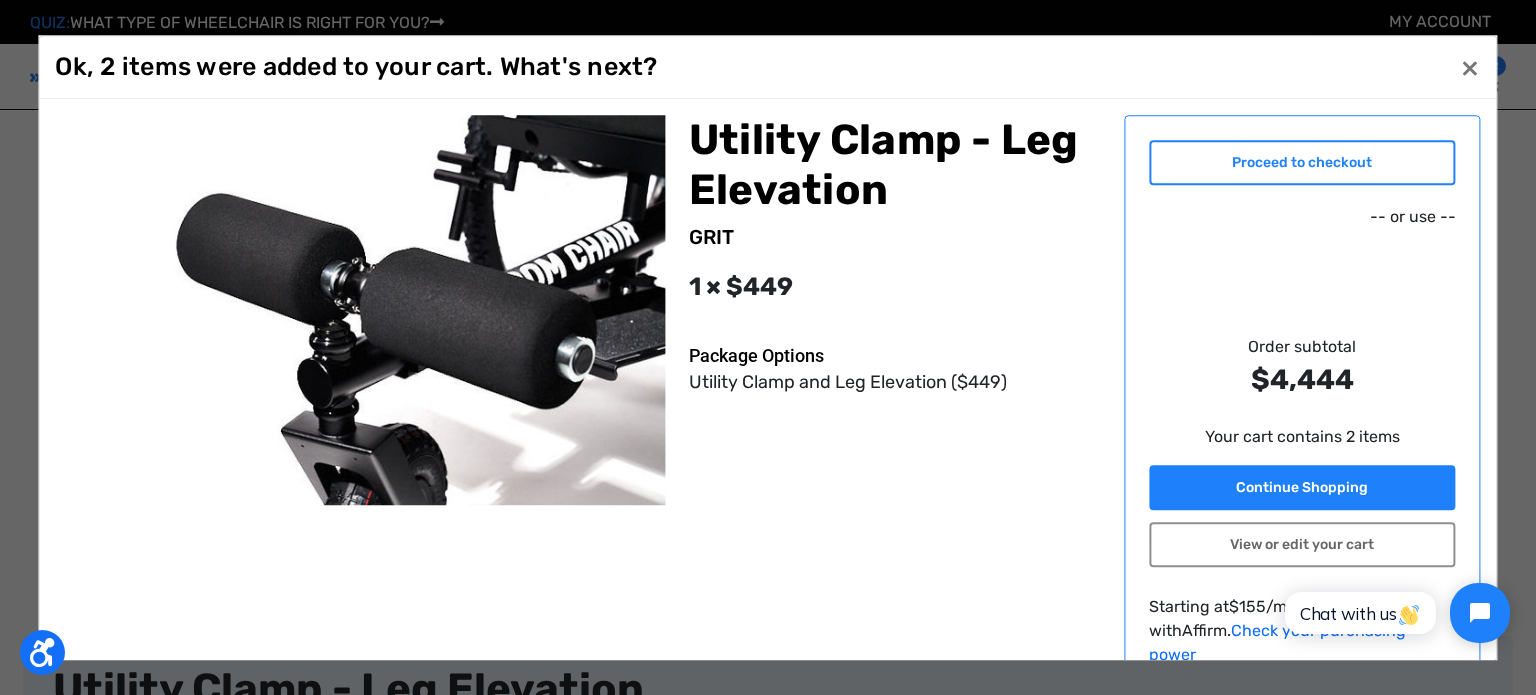 click on "Proceed to checkout" at bounding box center [1302, 162] 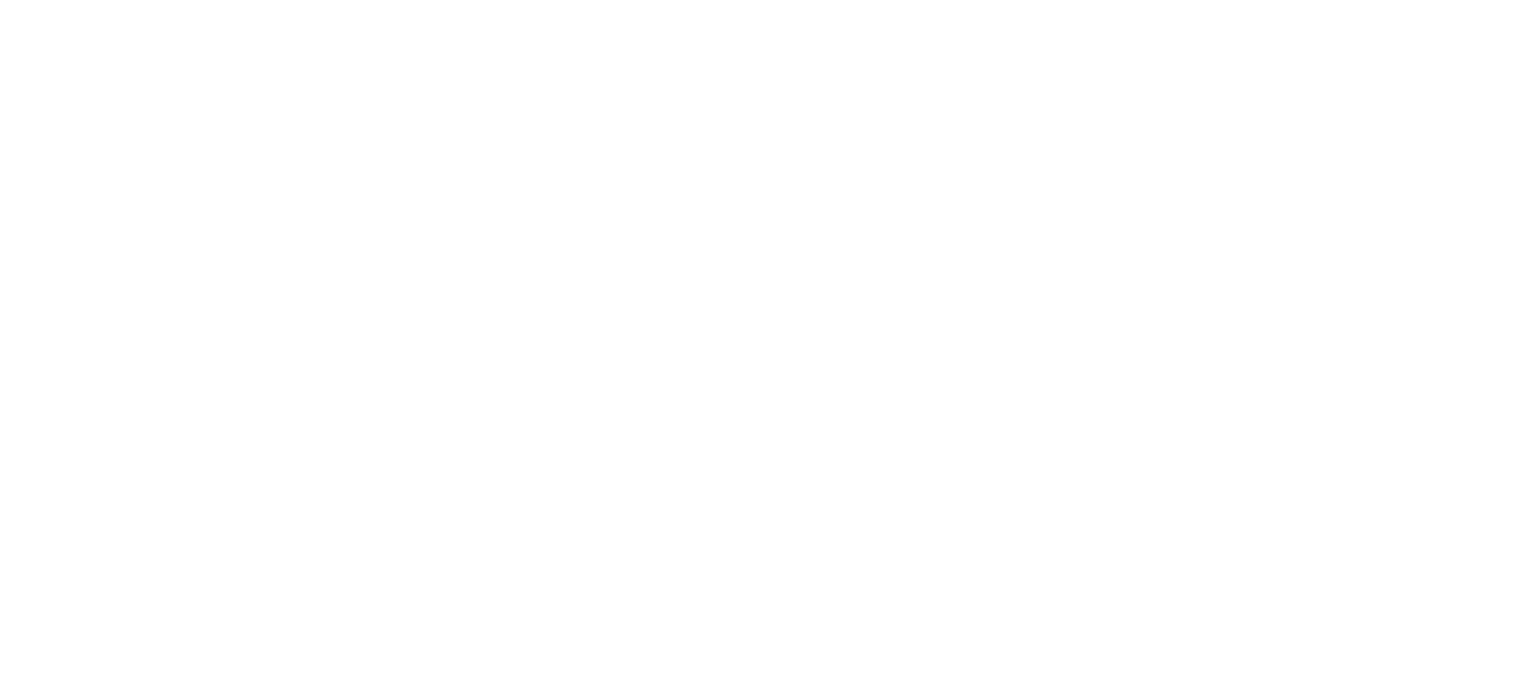 scroll, scrollTop: 0, scrollLeft: 0, axis: both 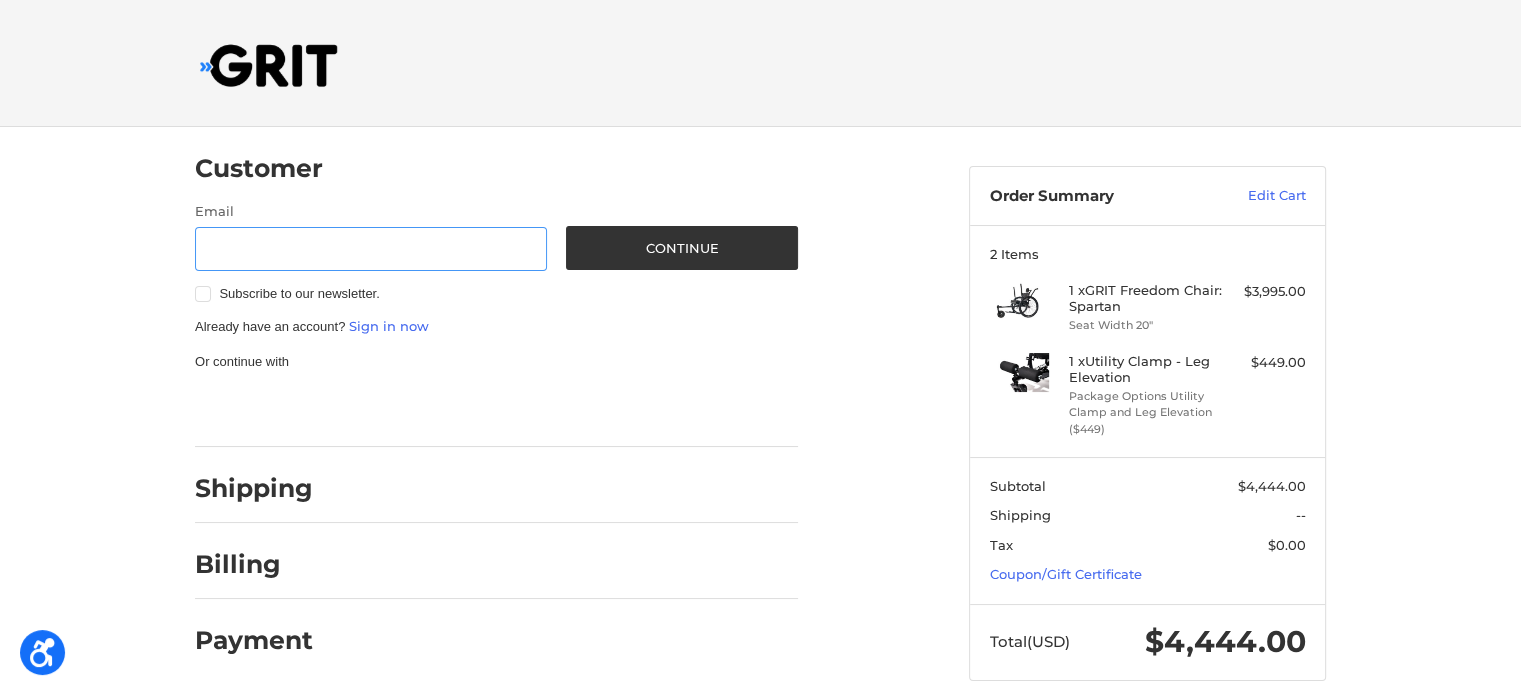 click on "Email" at bounding box center (371, 249) 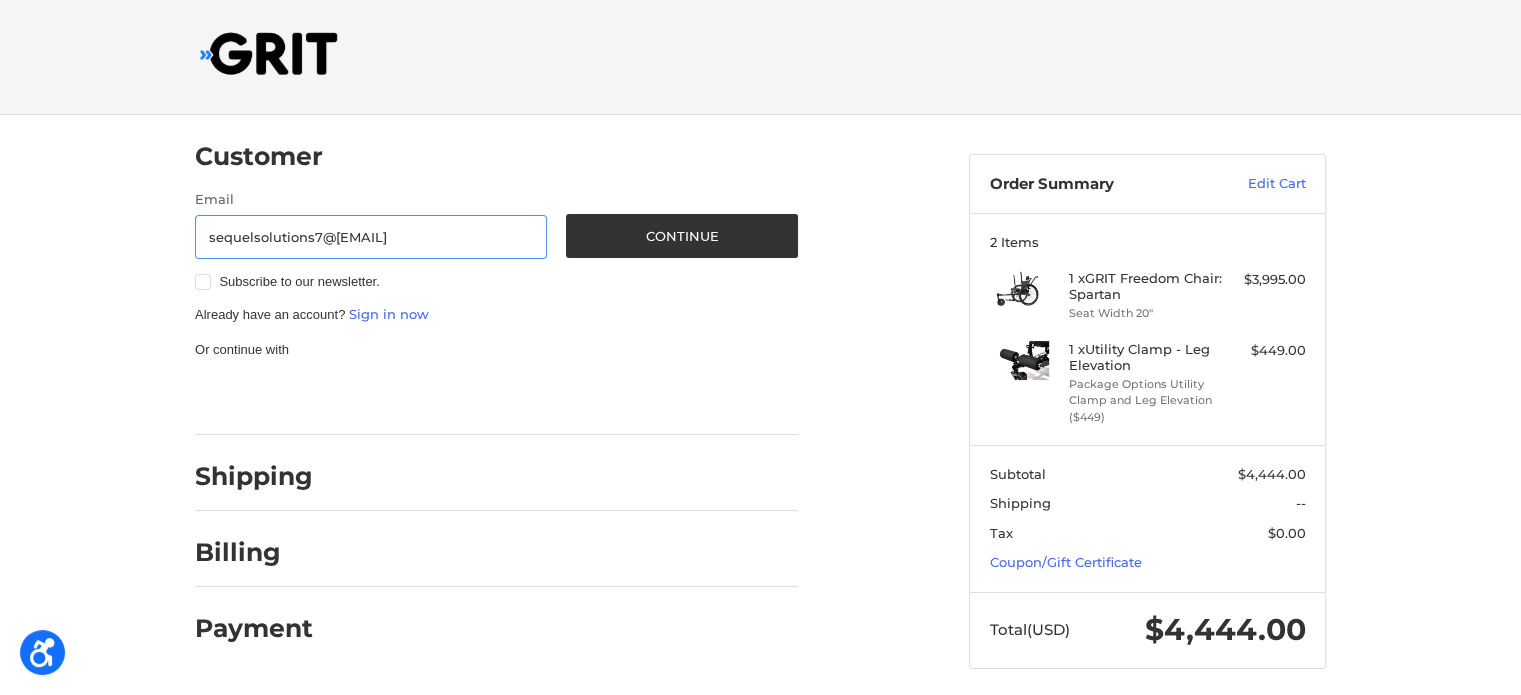 scroll, scrollTop: 23, scrollLeft: 0, axis: vertical 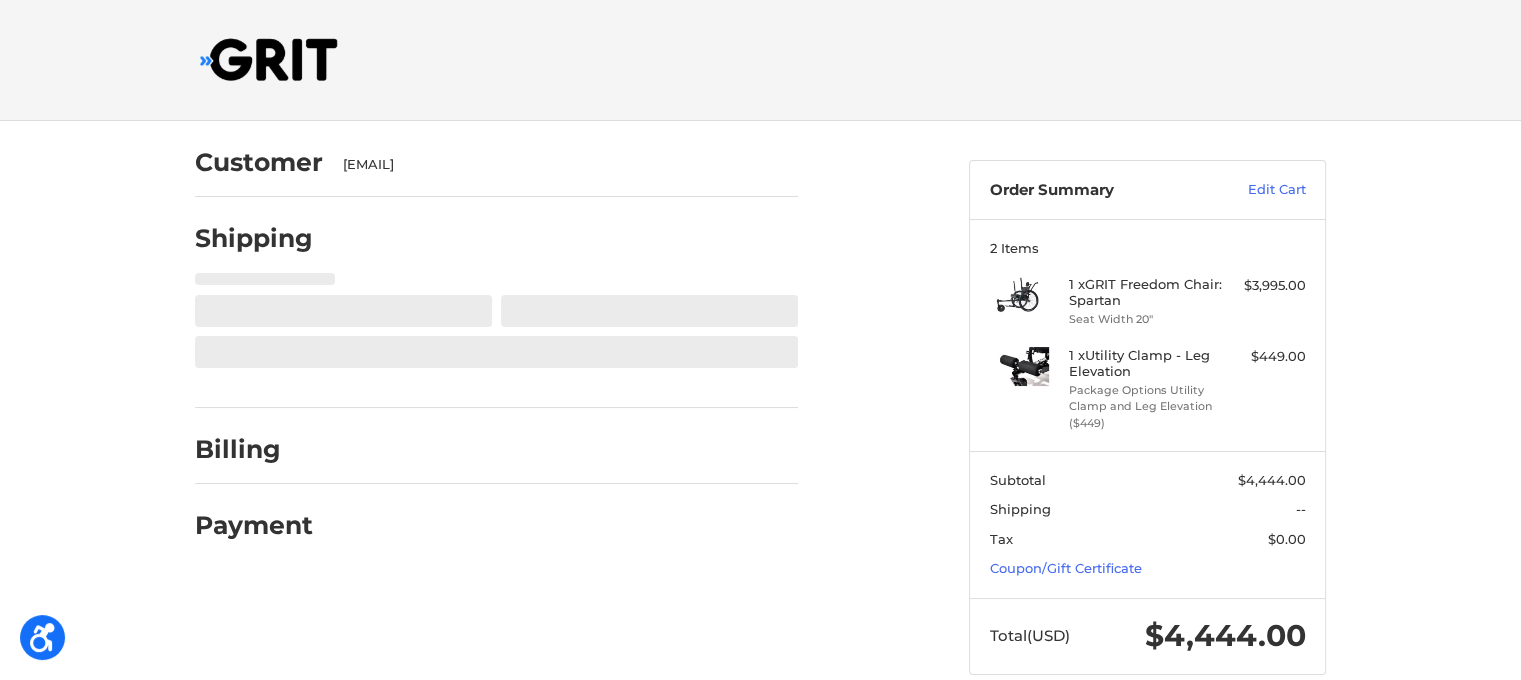 select on "US" 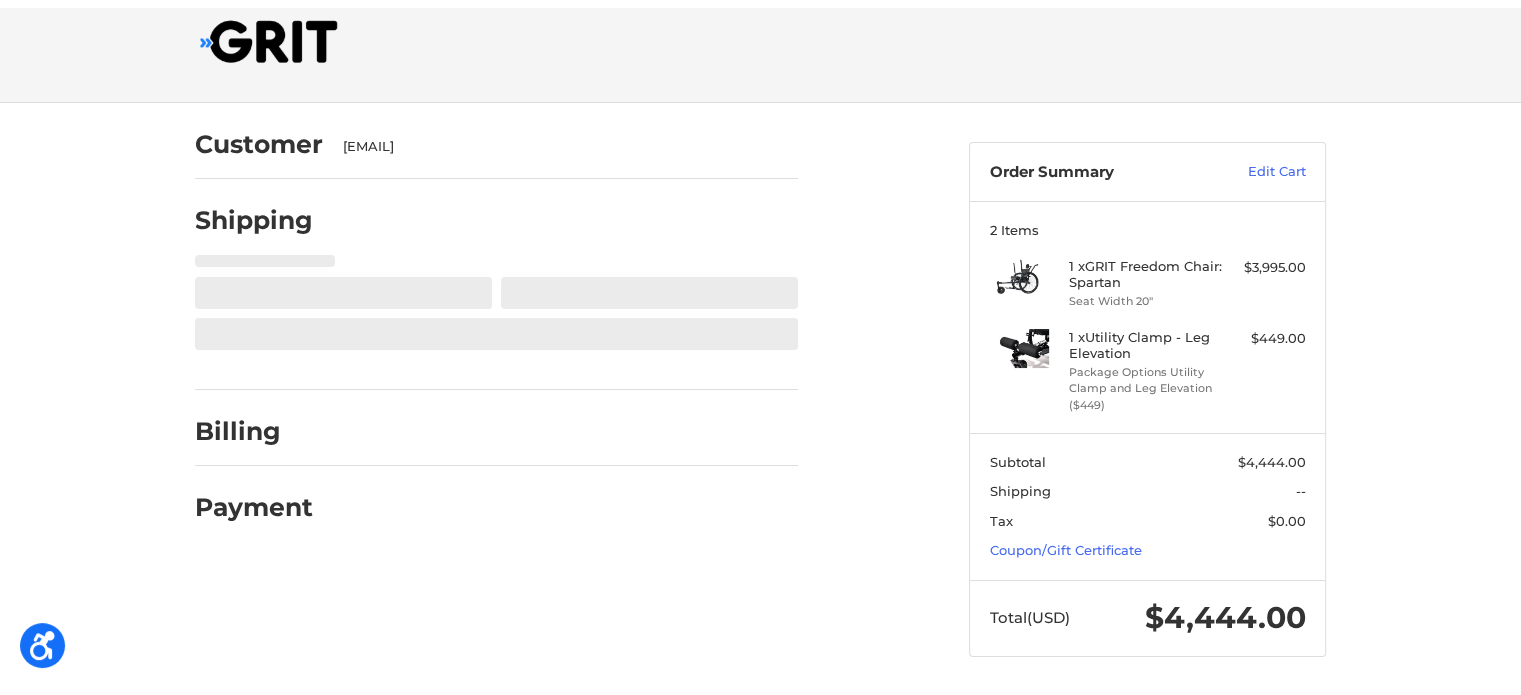 scroll, scrollTop: 38, scrollLeft: 0, axis: vertical 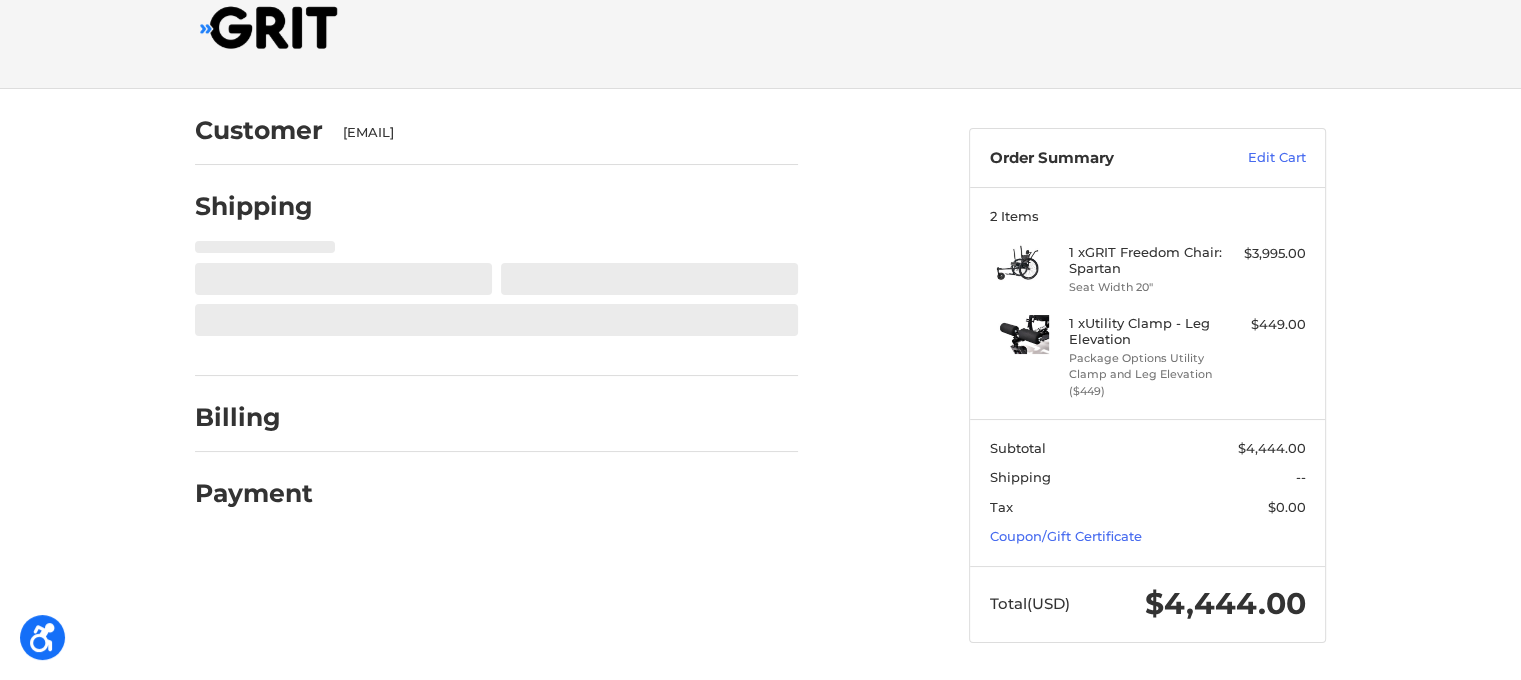 select on "WI" 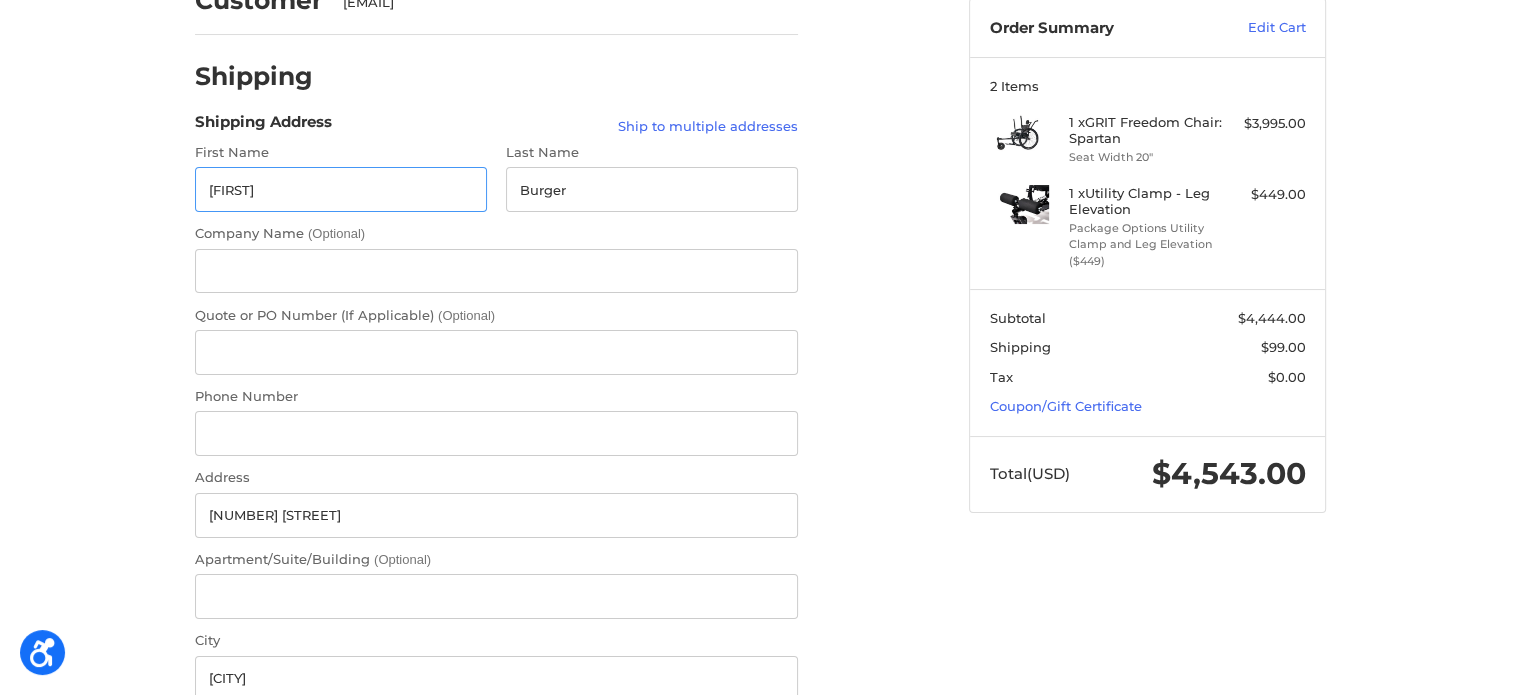 scroll, scrollTop: 161, scrollLeft: 0, axis: vertical 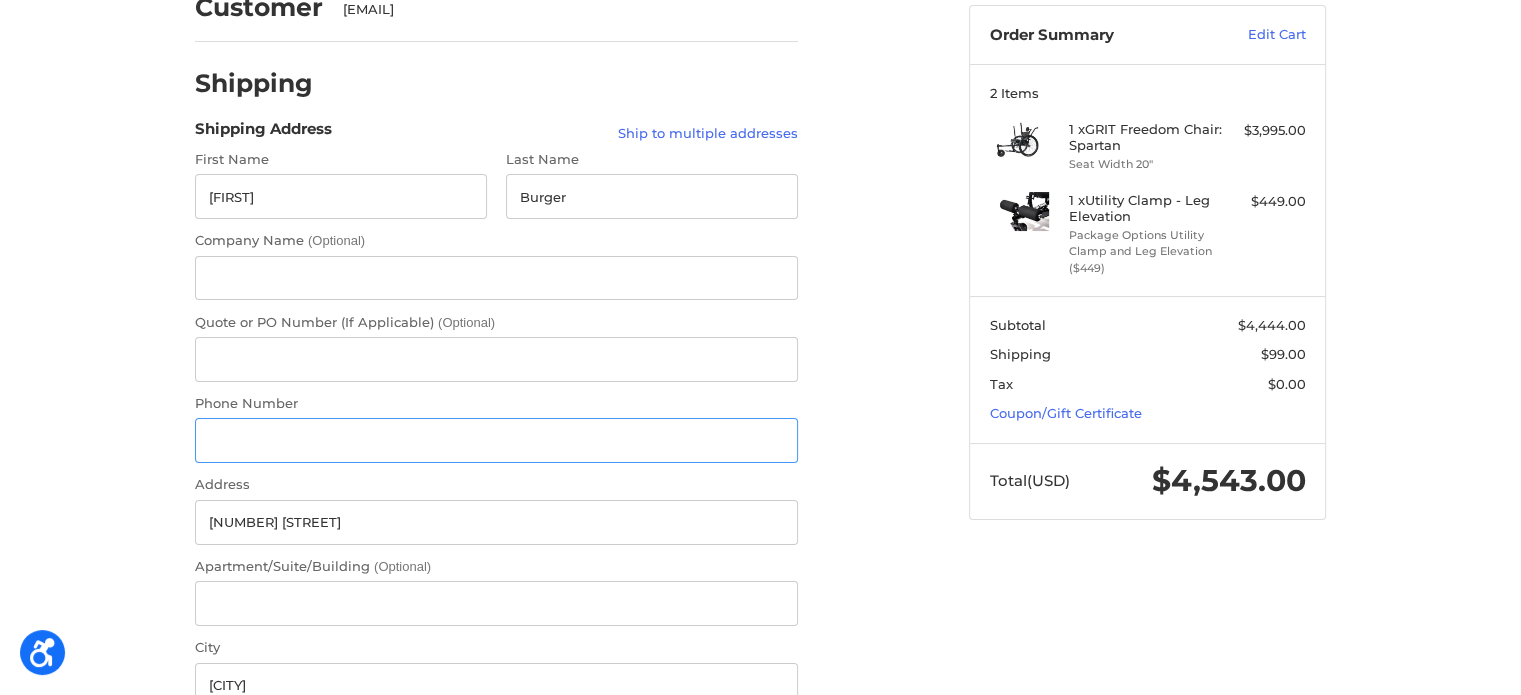 click on "Phone Number" at bounding box center [496, 440] 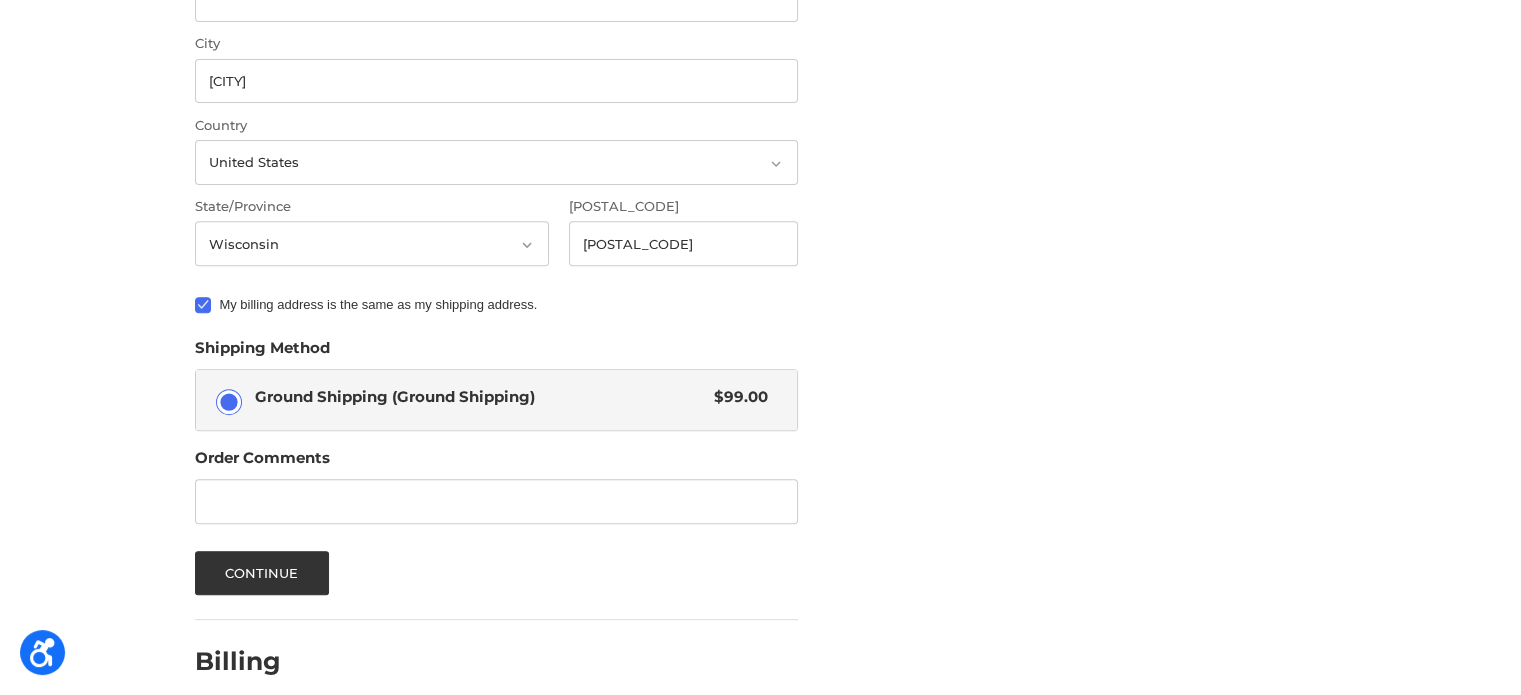 scroll, scrollTop: 801, scrollLeft: 0, axis: vertical 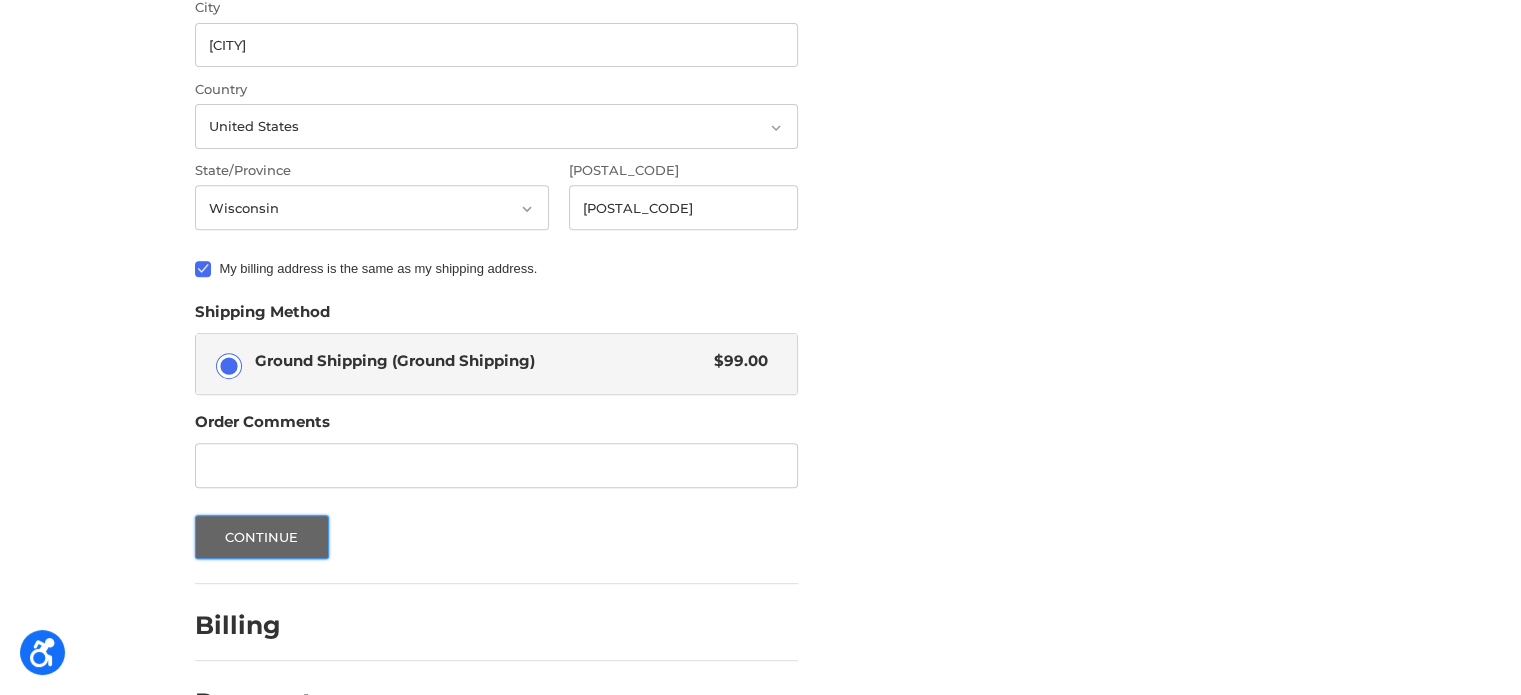 click on "Continue" at bounding box center [262, 537] 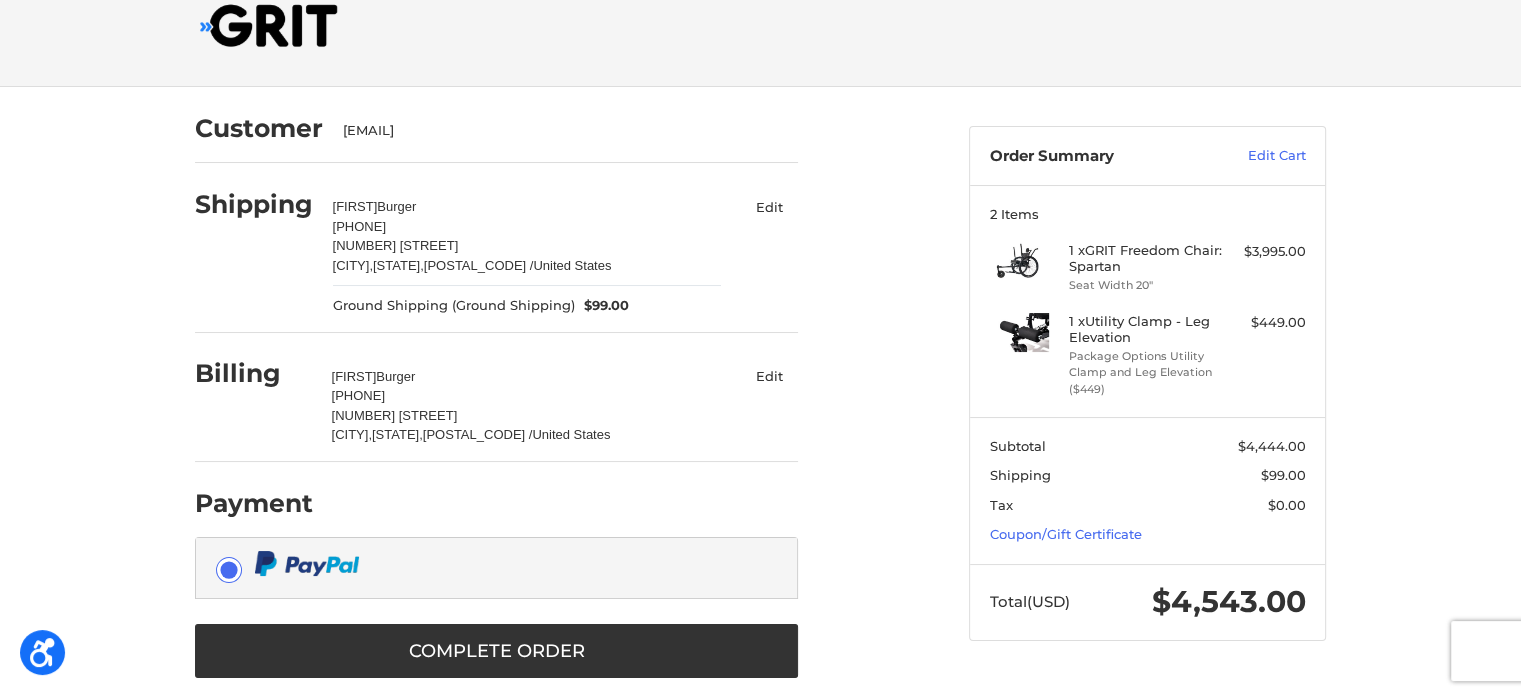 scroll, scrollTop: 65, scrollLeft: 0, axis: vertical 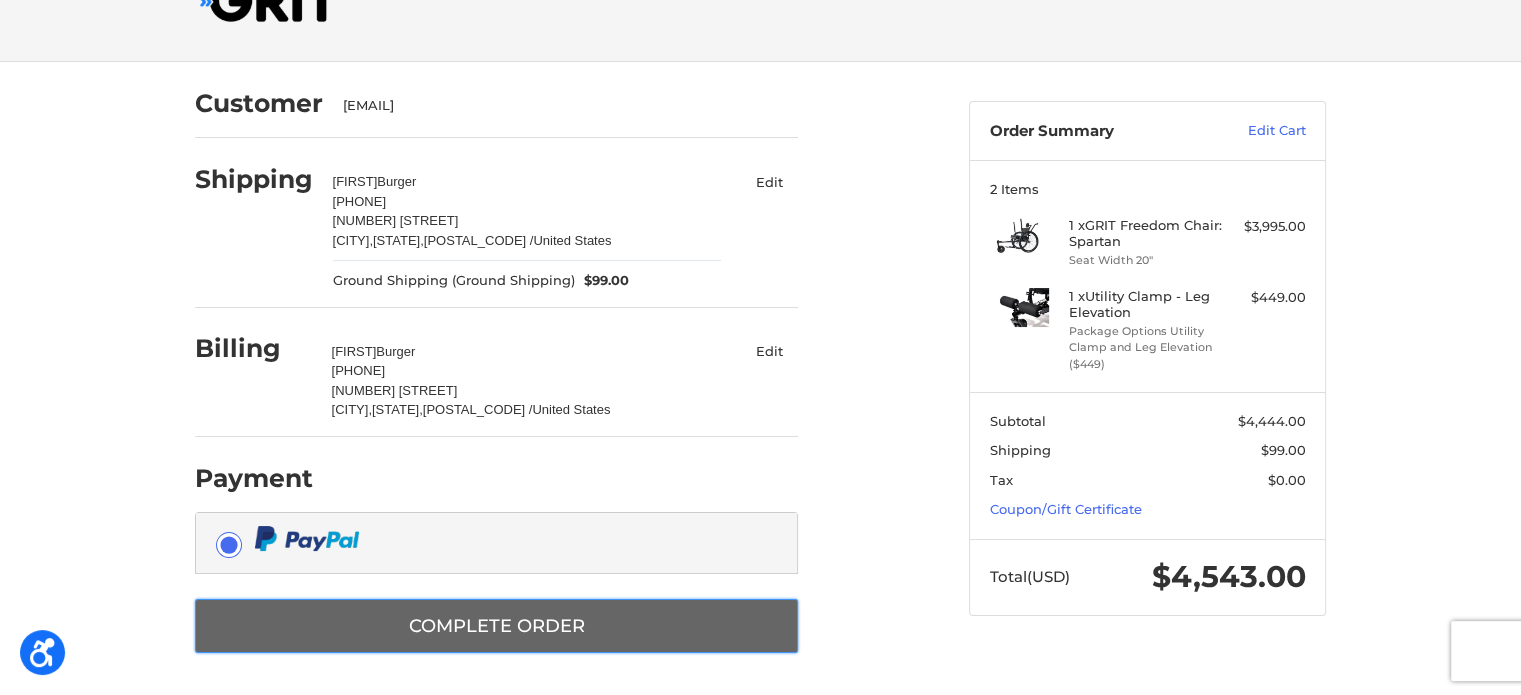 click on "Complete order" at bounding box center [496, 626] 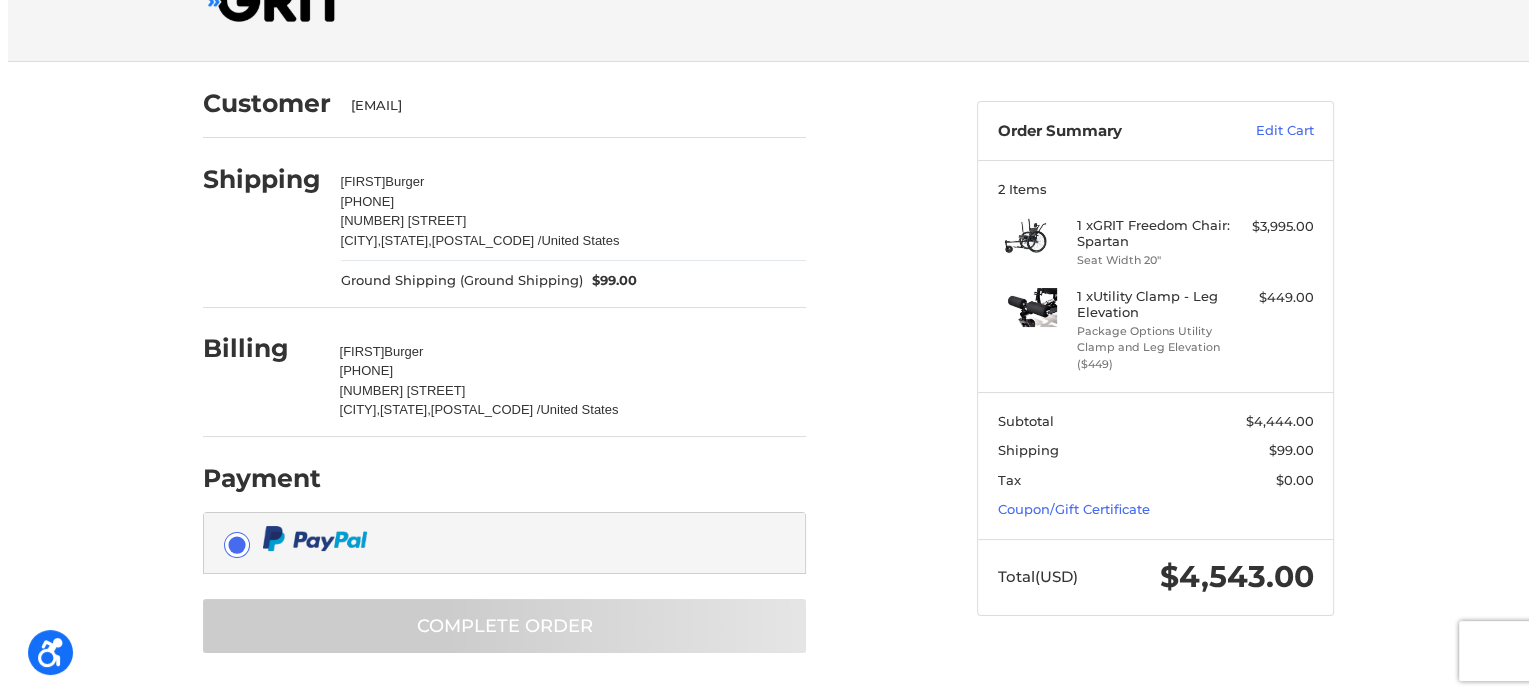 scroll, scrollTop: 0, scrollLeft: 0, axis: both 